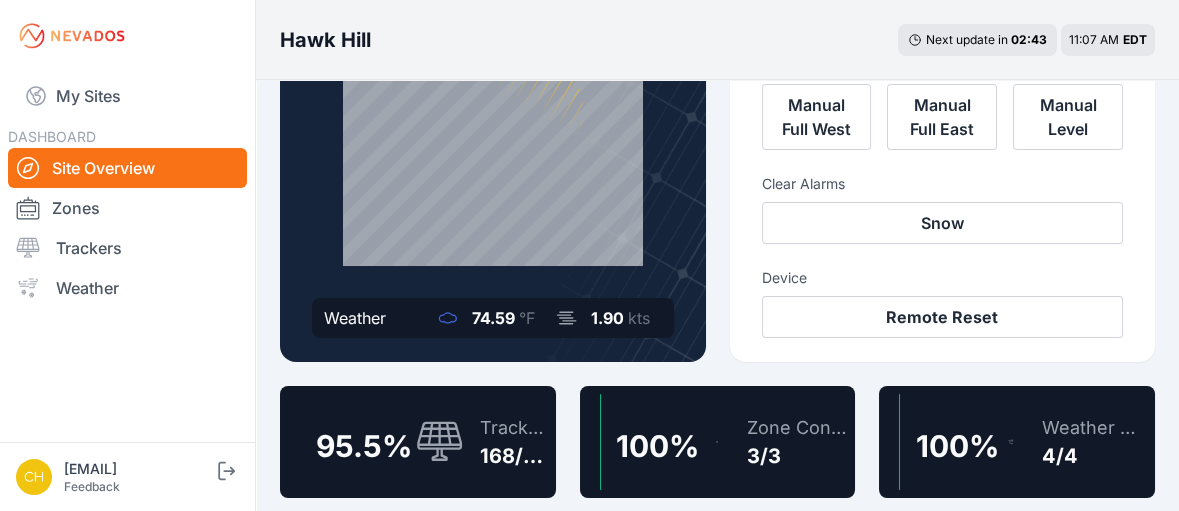 scroll, scrollTop: 300, scrollLeft: 0, axis: vertical 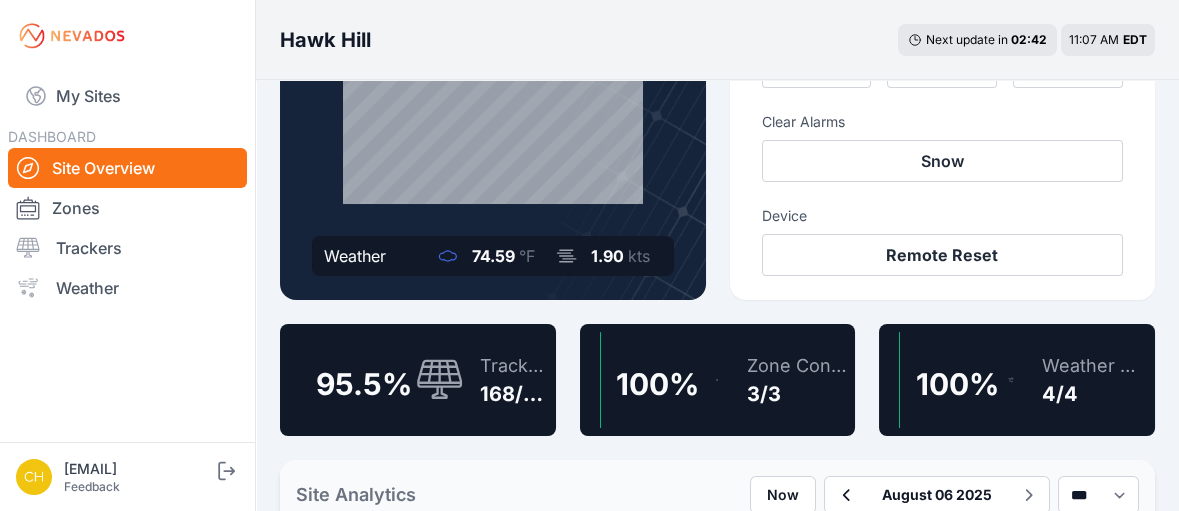 click on "95.5 %" at bounding box center [364, 384] 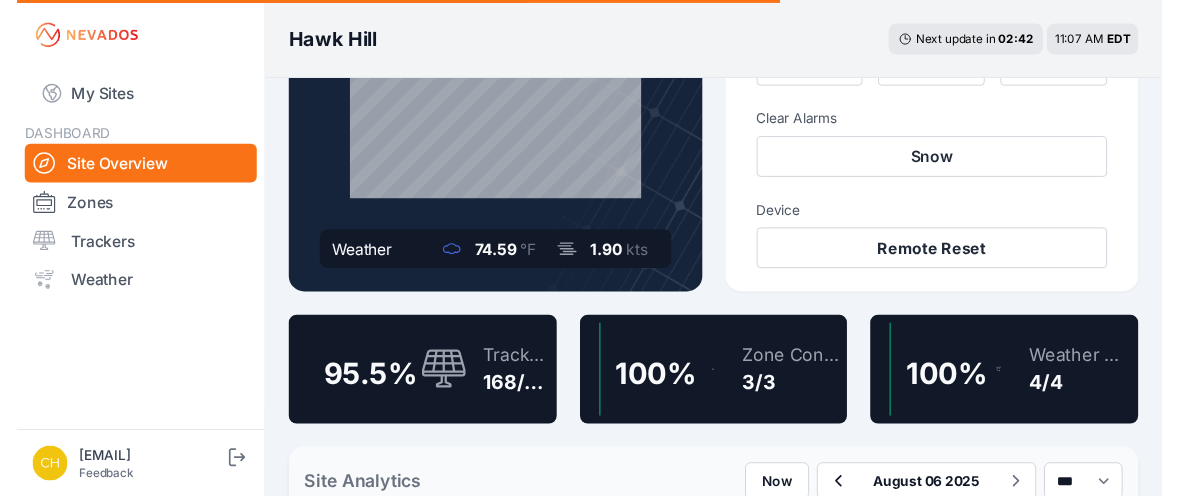 scroll, scrollTop: 0, scrollLeft: 0, axis: both 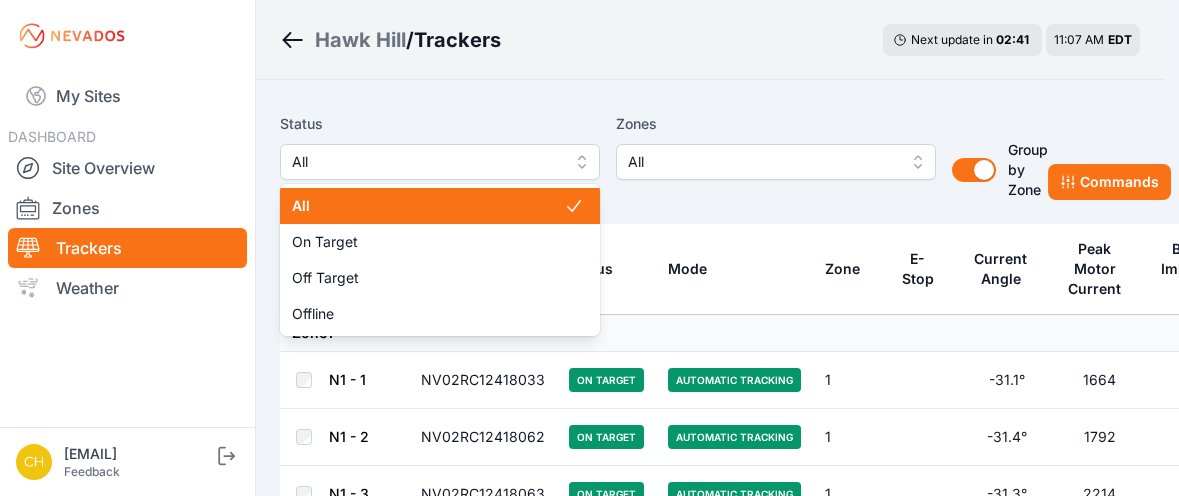 click on "All" at bounding box center [426, 162] 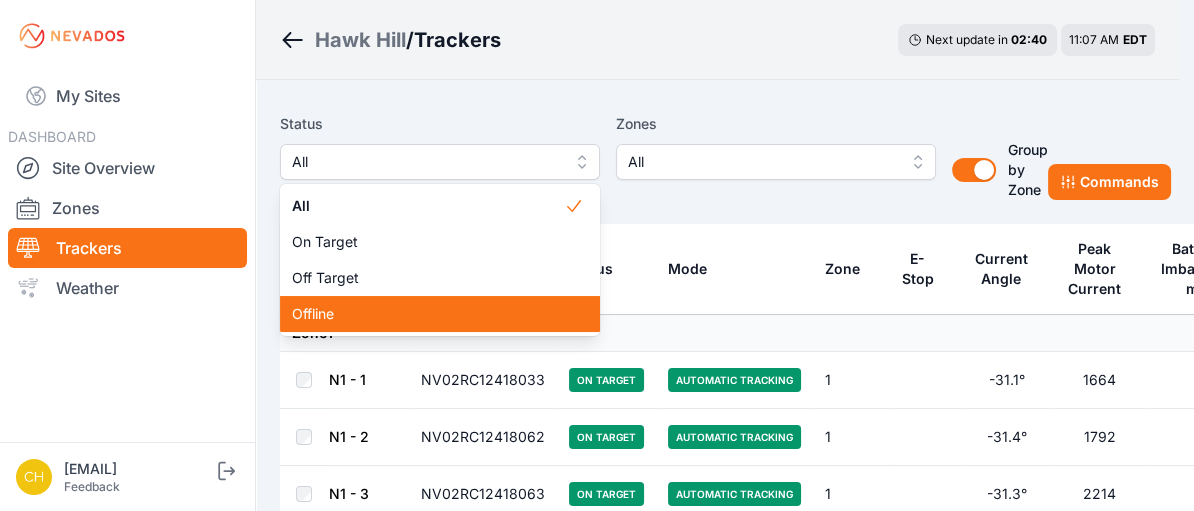 click on "Offline" at bounding box center (428, 314) 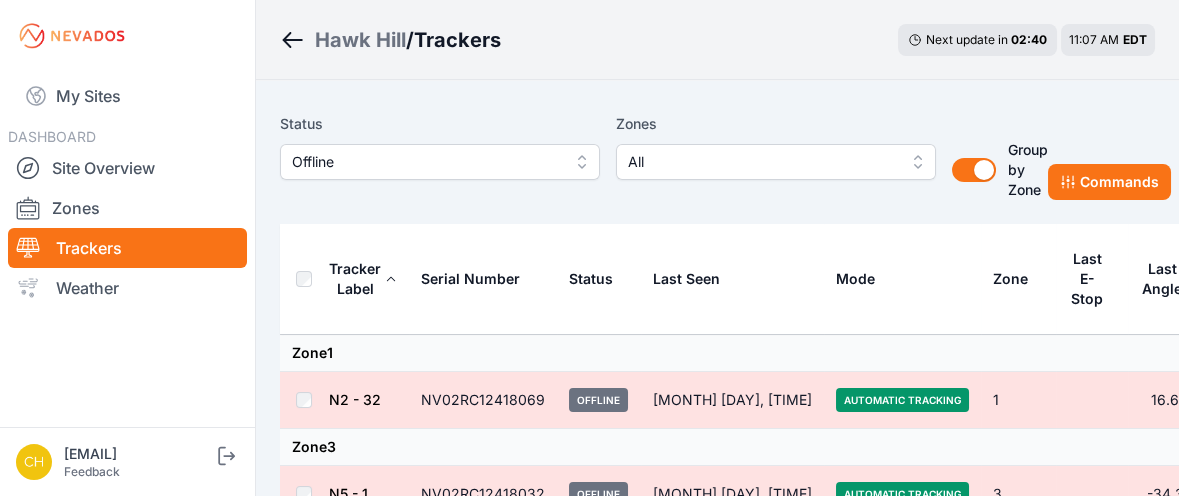 click on "Hawk Hill  /  Trackers Next update in   02 : 40 11:07 AM EDT" at bounding box center [717, 40] 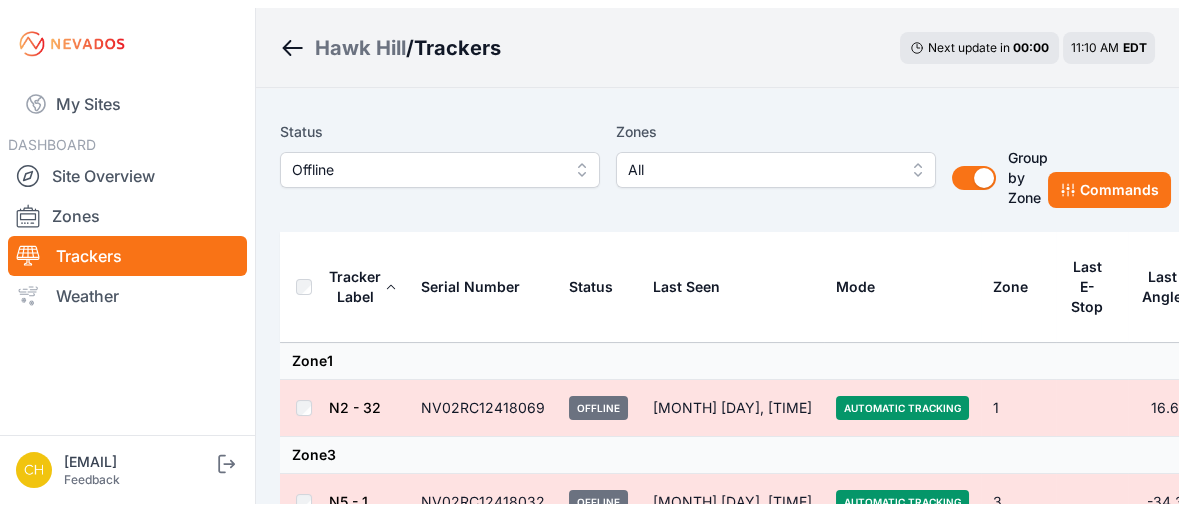 scroll, scrollTop: 0, scrollLeft: 0, axis: both 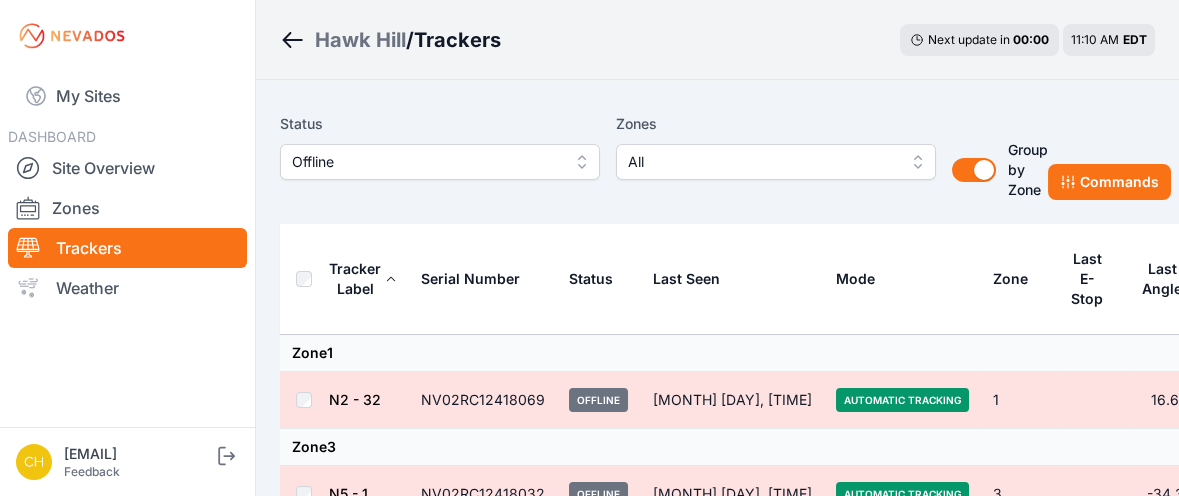 click on "N2 - 32" at bounding box center [355, 399] 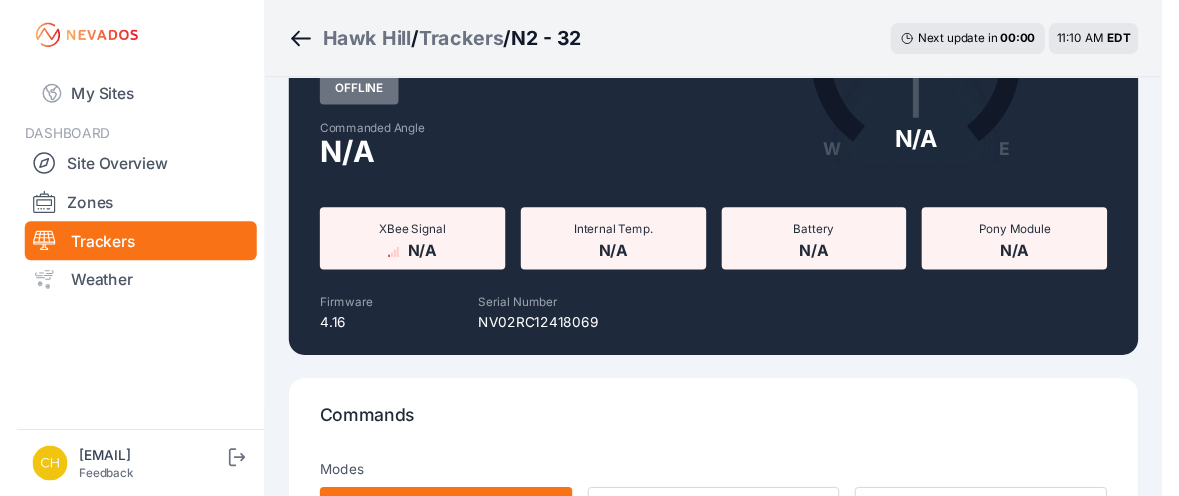scroll, scrollTop: 0, scrollLeft: 0, axis: both 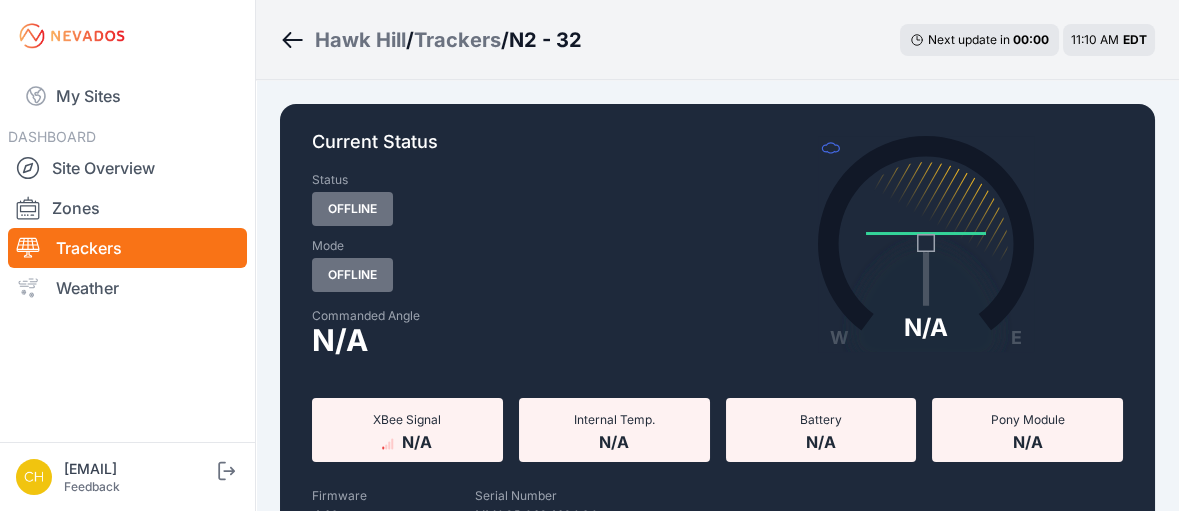 click on "Trackers" at bounding box center [457, 40] 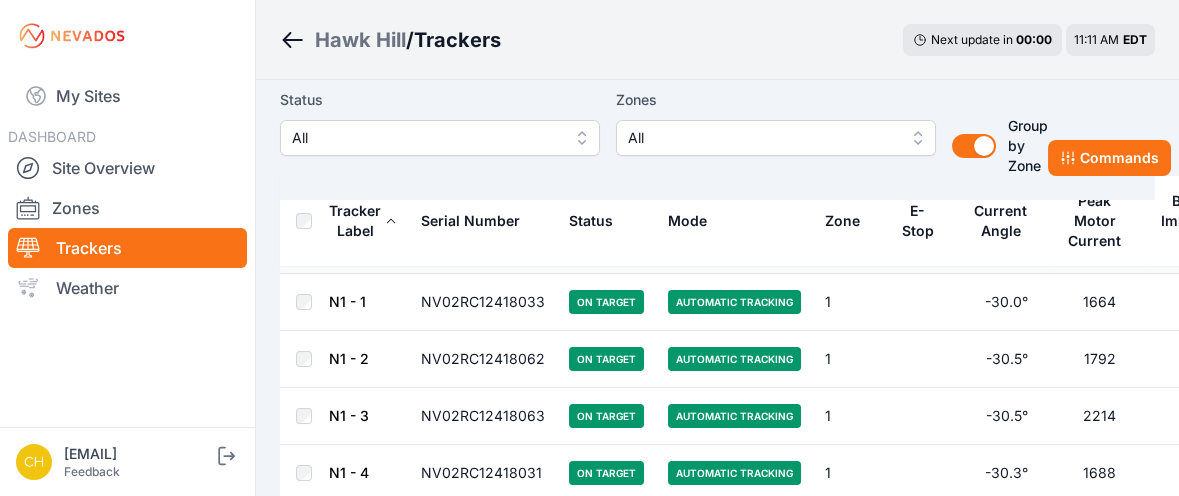 scroll, scrollTop: 0, scrollLeft: 0, axis: both 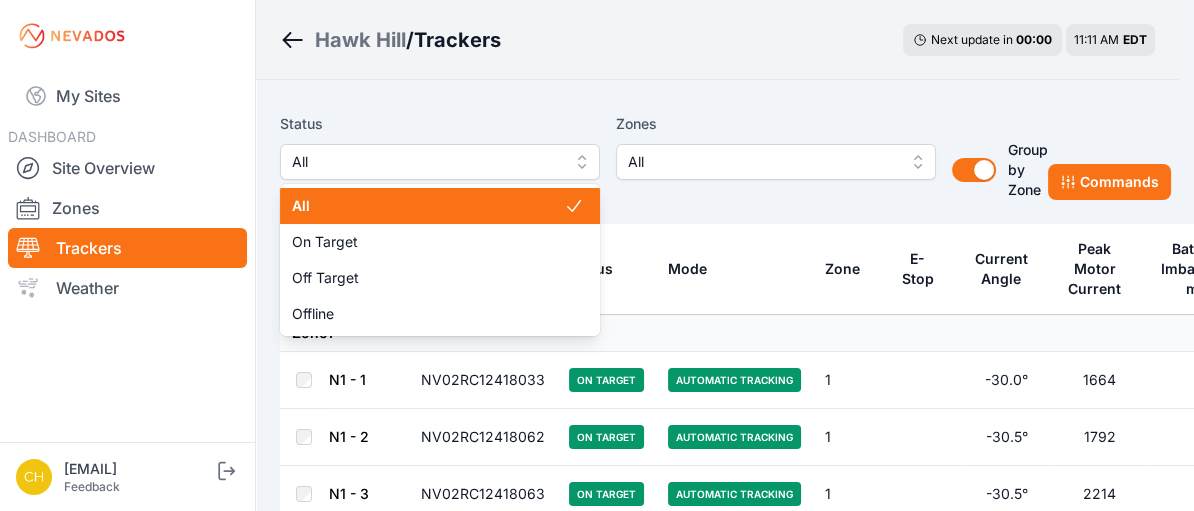 click on "All" at bounding box center [426, 162] 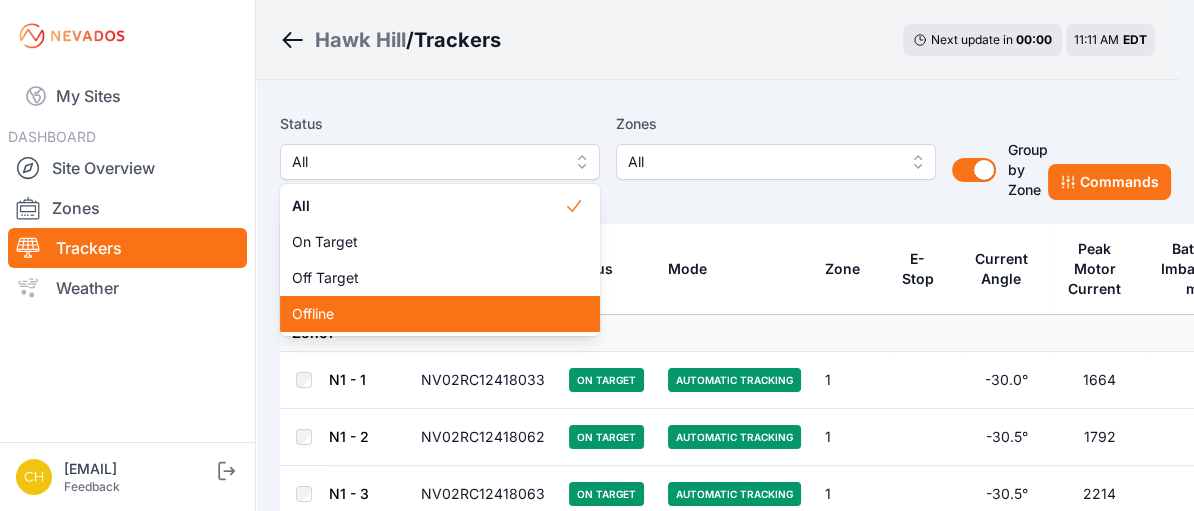 click on "Offline" at bounding box center (428, 314) 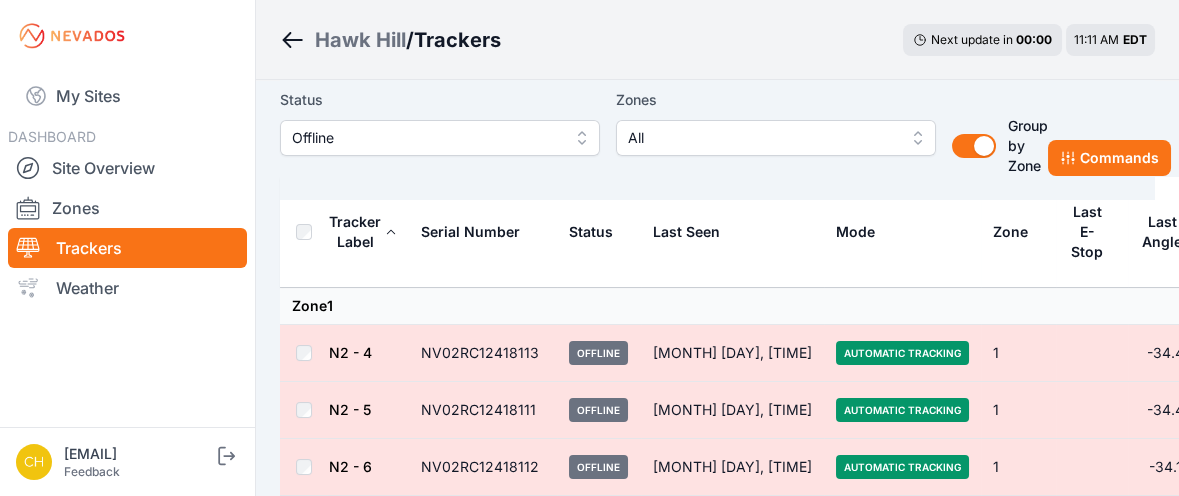 scroll, scrollTop: 0, scrollLeft: 0, axis: both 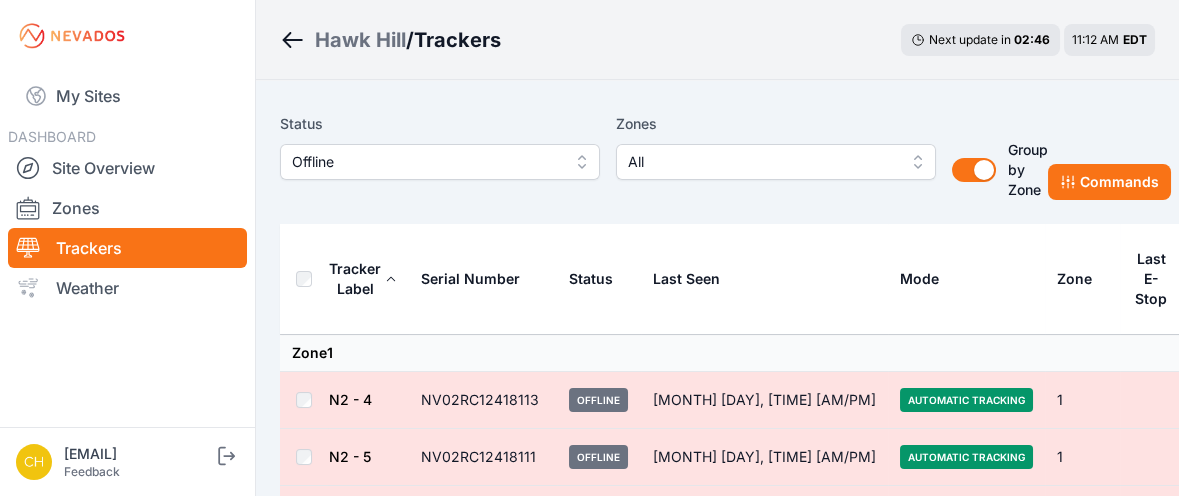 click on "N2 - 4" at bounding box center [350, 399] 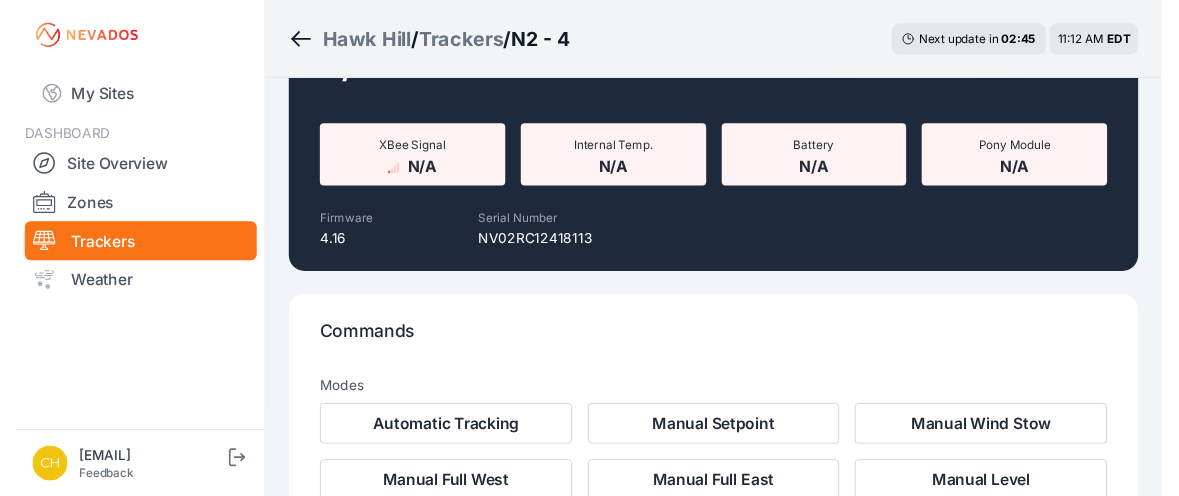 scroll, scrollTop: 0, scrollLeft: 0, axis: both 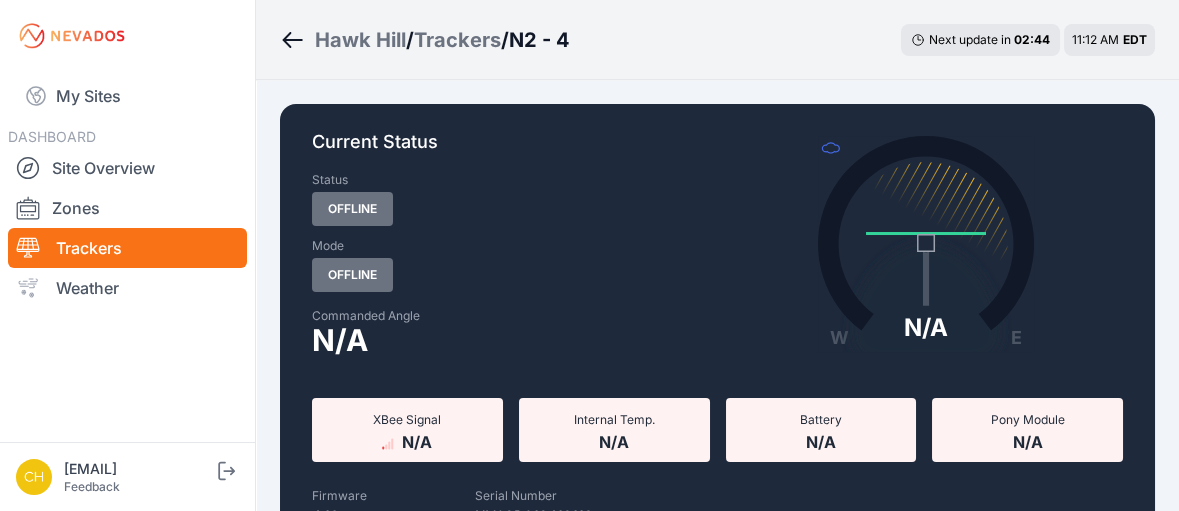 click on "Trackers" at bounding box center (457, 40) 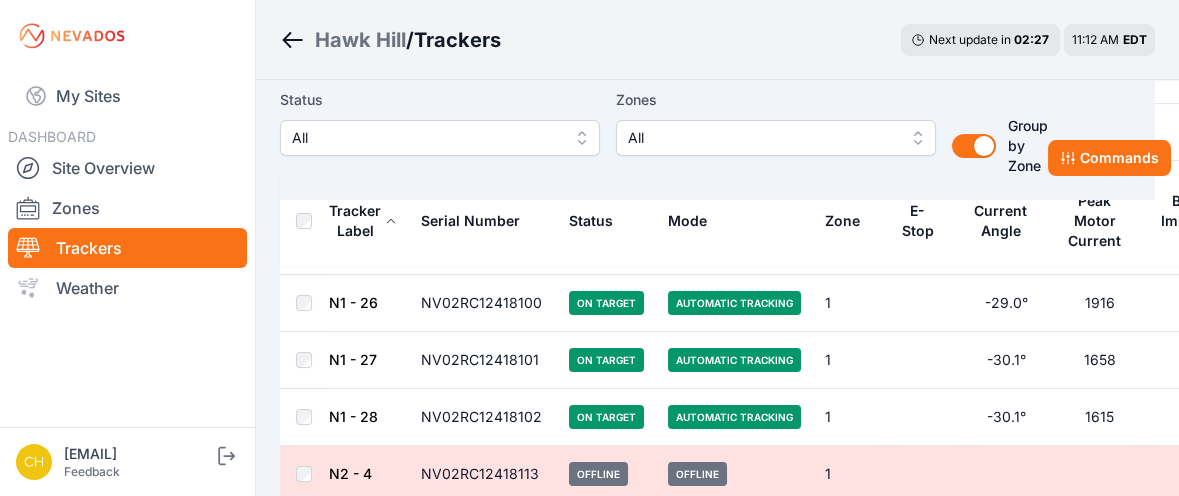 scroll, scrollTop: 1538, scrollLeft: 0, axis: vertical 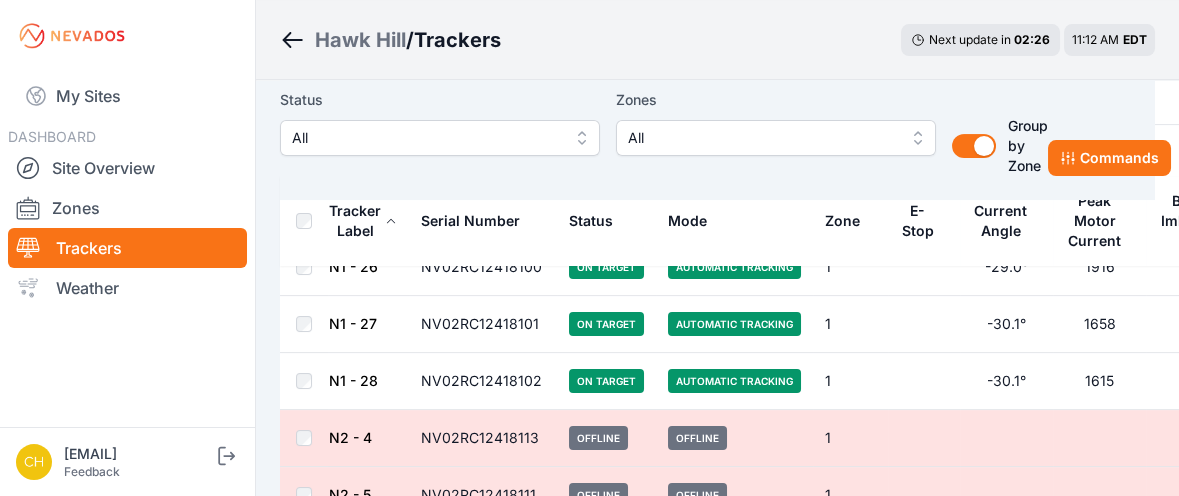 click on "N2 - 4" at bounding box center [350, 437] 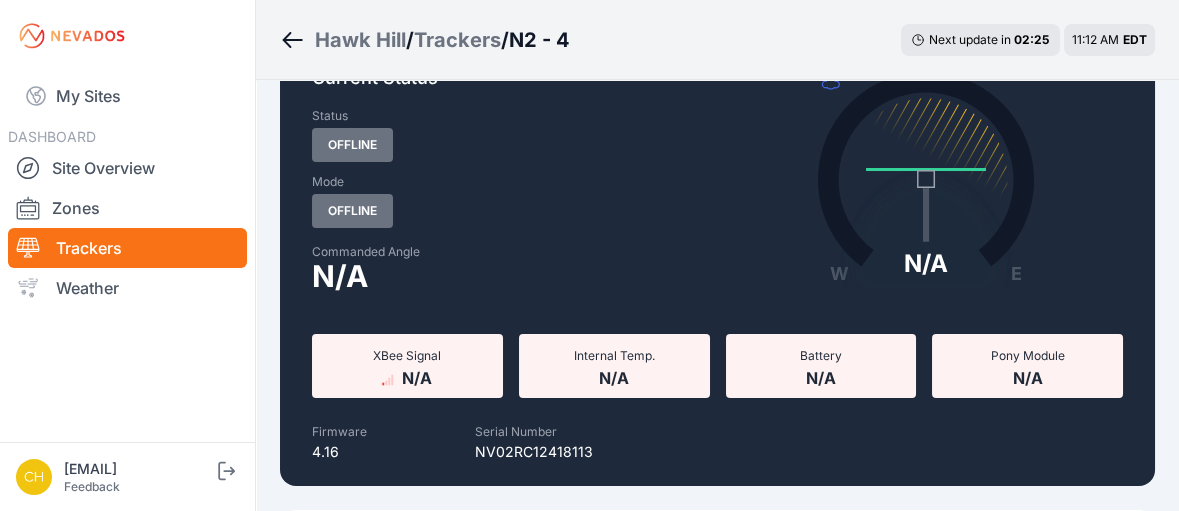 scroll, scrollTop: 100, scrollLeft: 0, axis: vertical 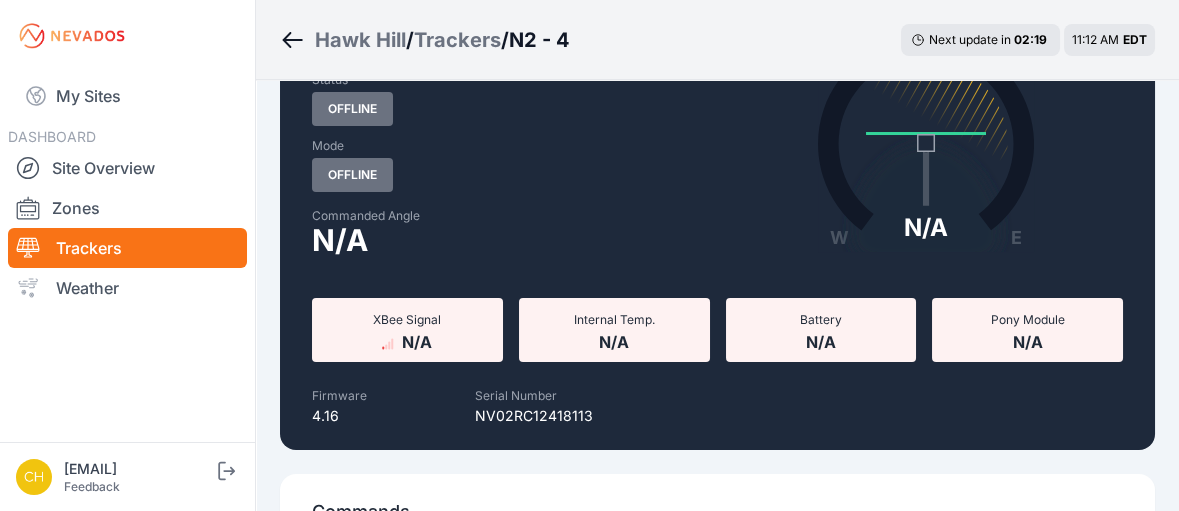 click at bounding box center (392, 342) 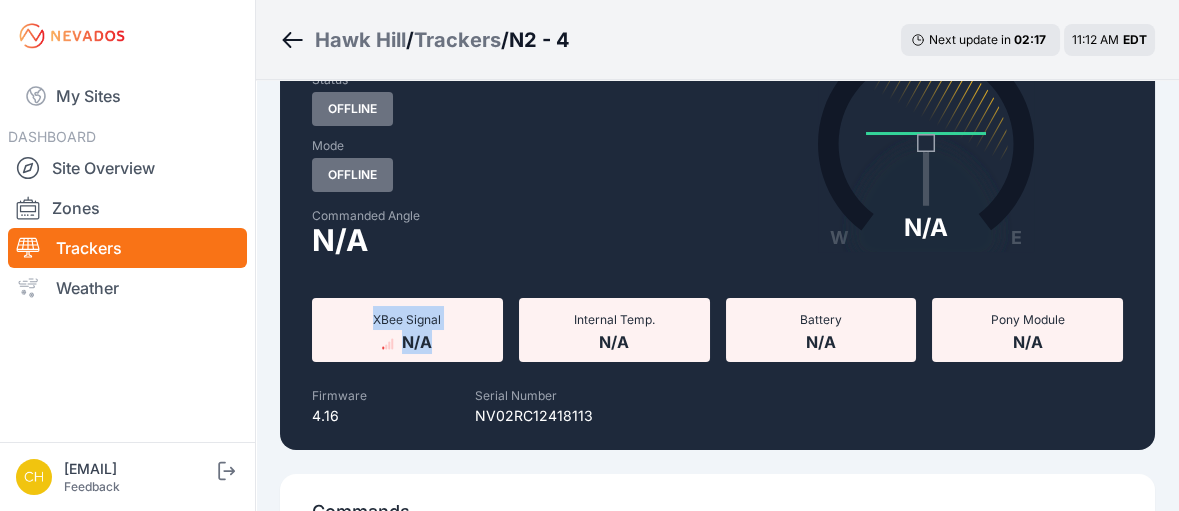 drag, startPoint x: 376, startPoint y: 314, endPoint x: 493, endPoint y: 355, distance: 123.97581 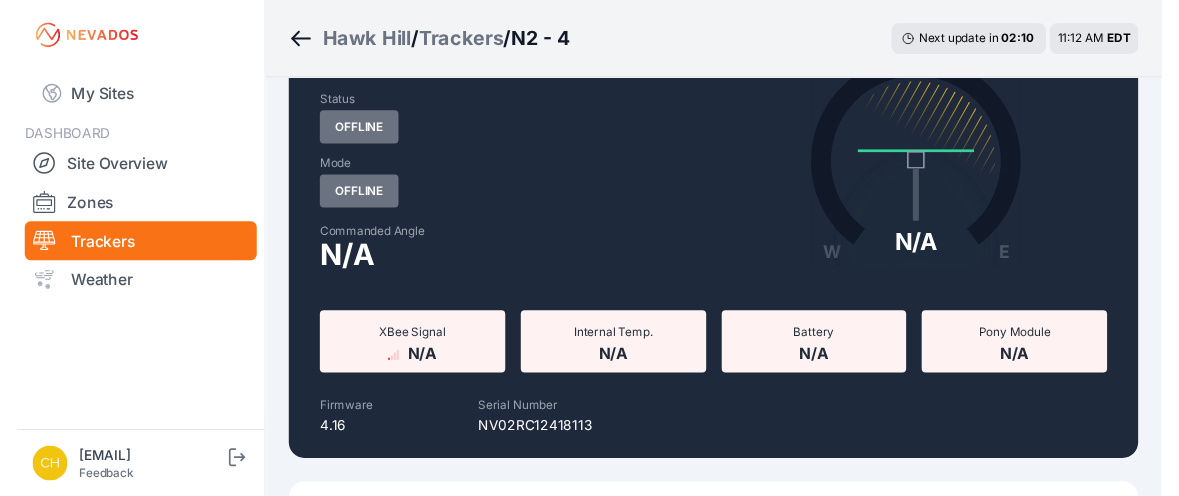 scroll, scrollTop: 0, scrollLeft: 0, axis: both 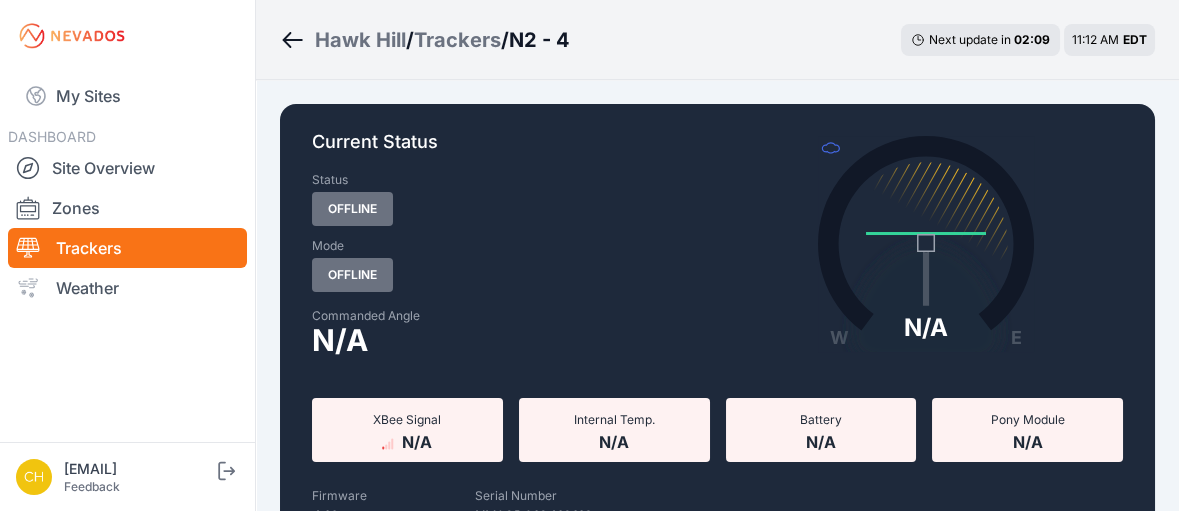 click on "Trackers" at bounding box center [457, 40] 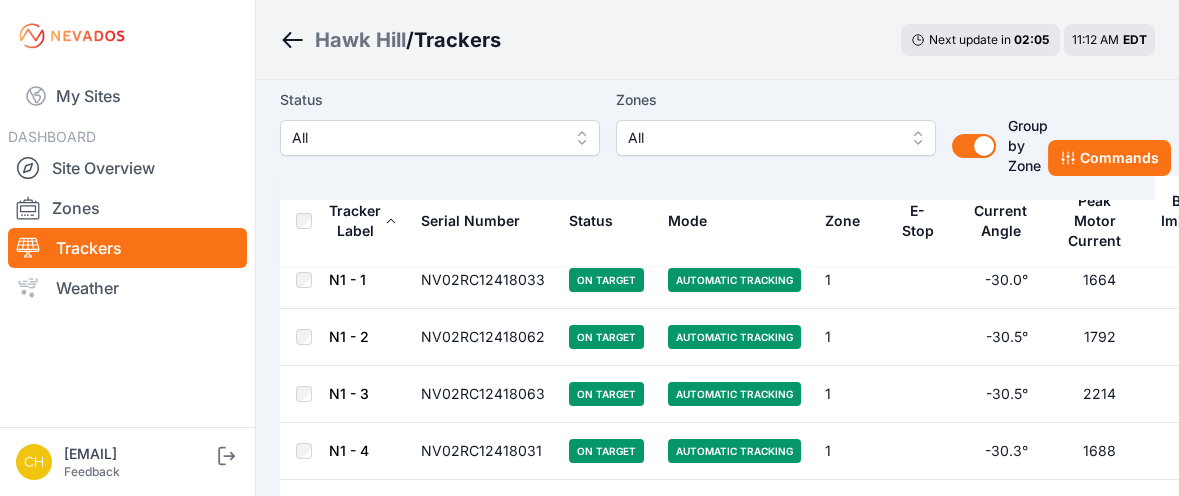 scroll, scrollTop: 0, scrollLeft: 0, axis: both 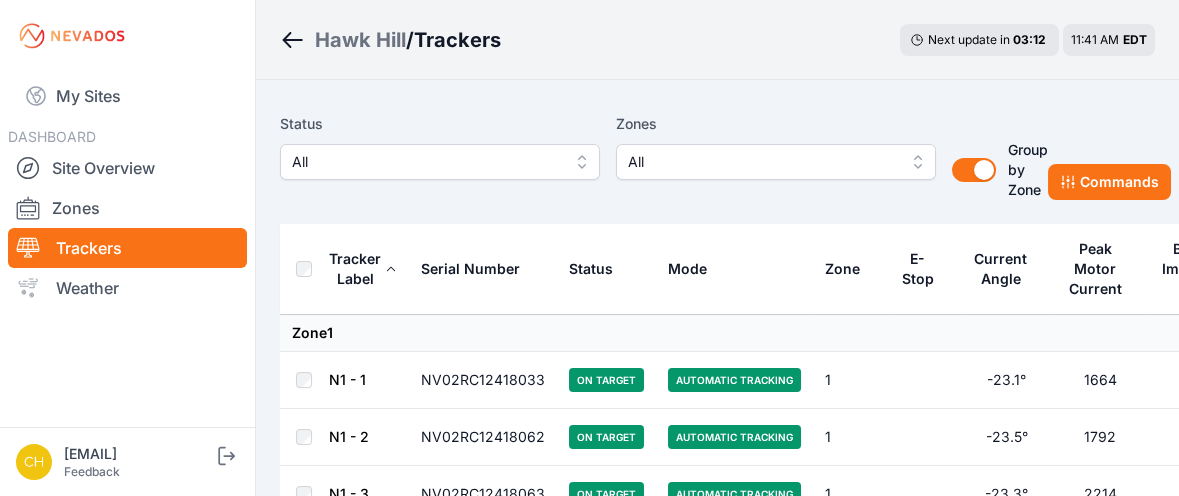 click on "All" at bounding box center (426, 162) 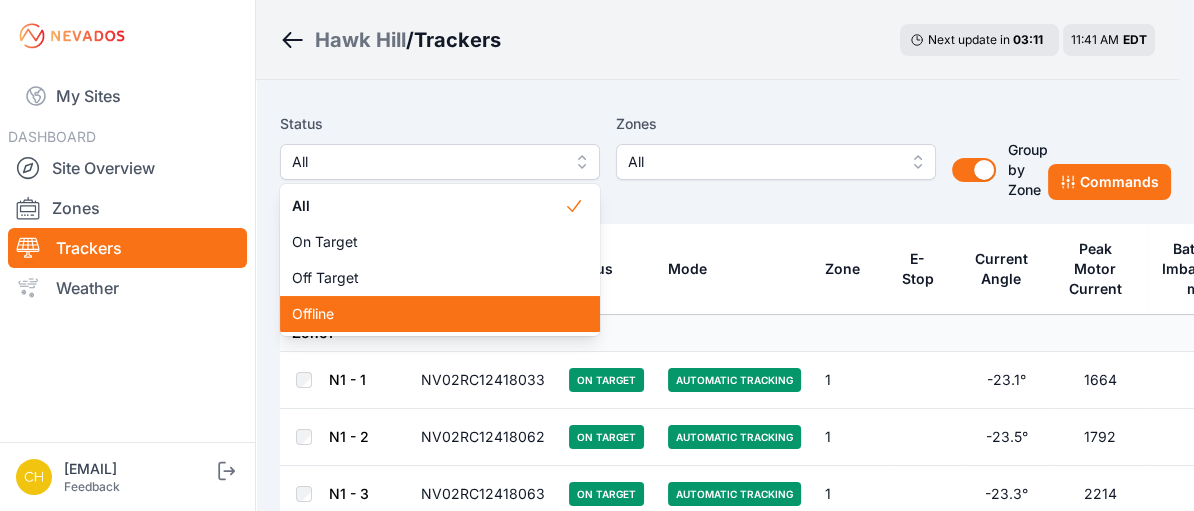click on "Offline" at bounding box center (428, 314) 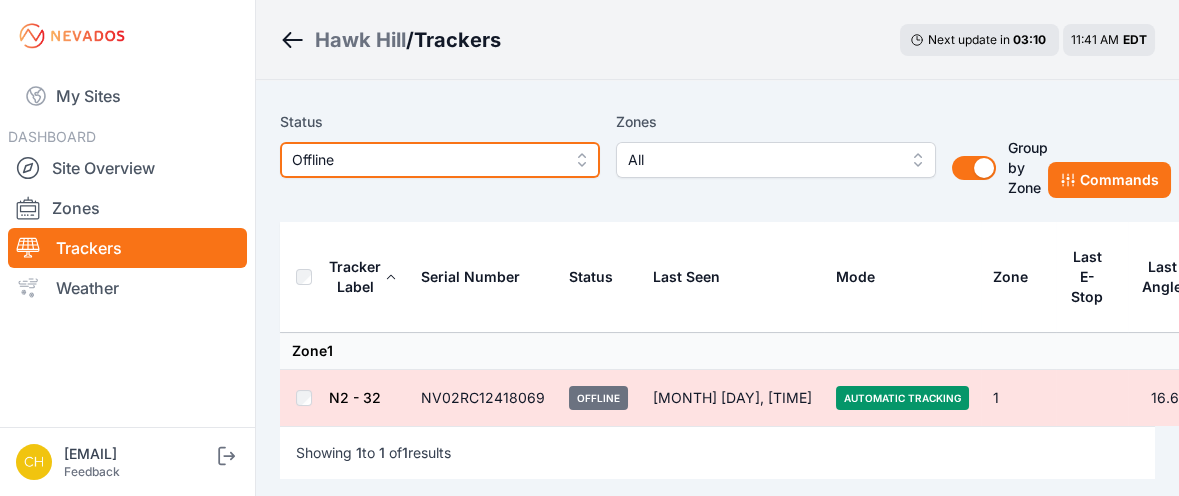 scroll, scrollTop: 0, scrollLeft: 0, axis: both 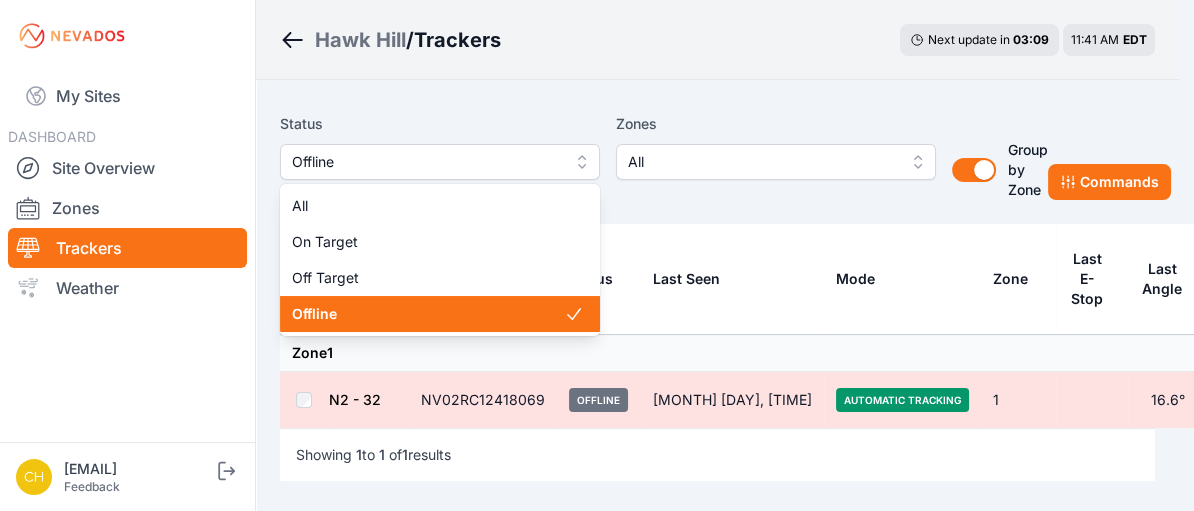 click on "Offline" at bounding box center [426, 162] 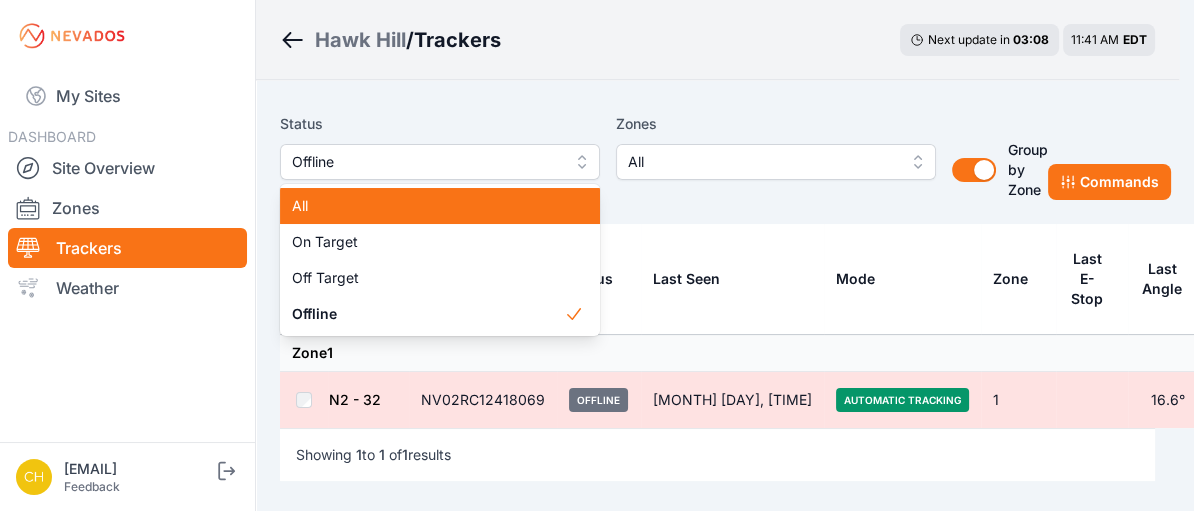 click on "All" at bounding box center (428, 206) 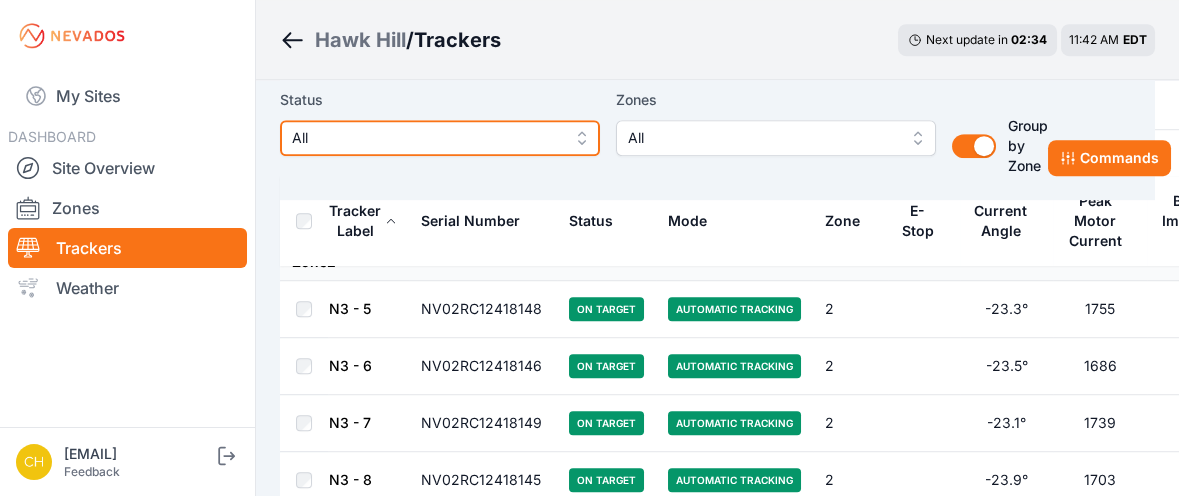 scroll, scrollTop: 3638, scrollLeft: 0, axis: vertical 